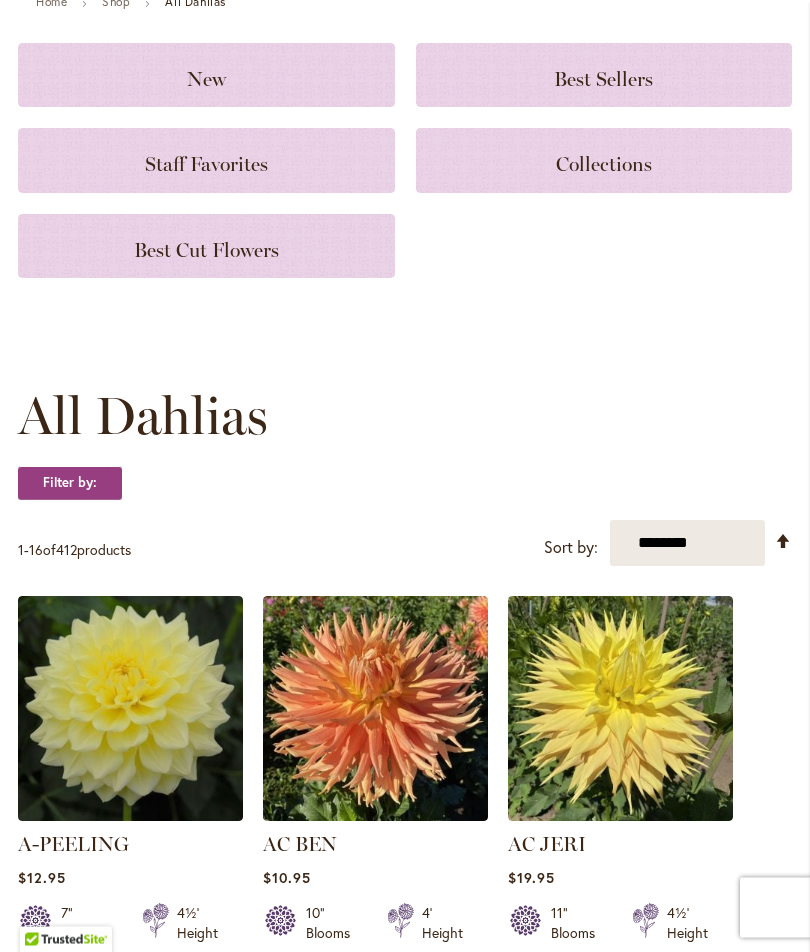 scroll, scrollTop: 220, scrollLeft: 0, axis: vertical 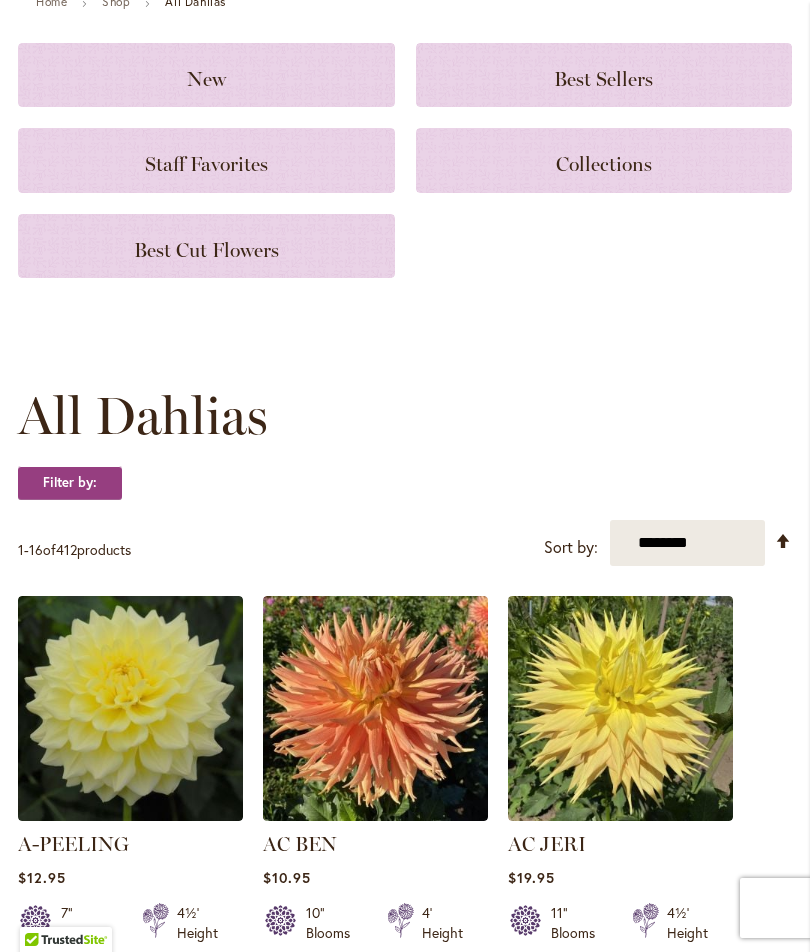 click on "**********" at bounding box center [687, 543] 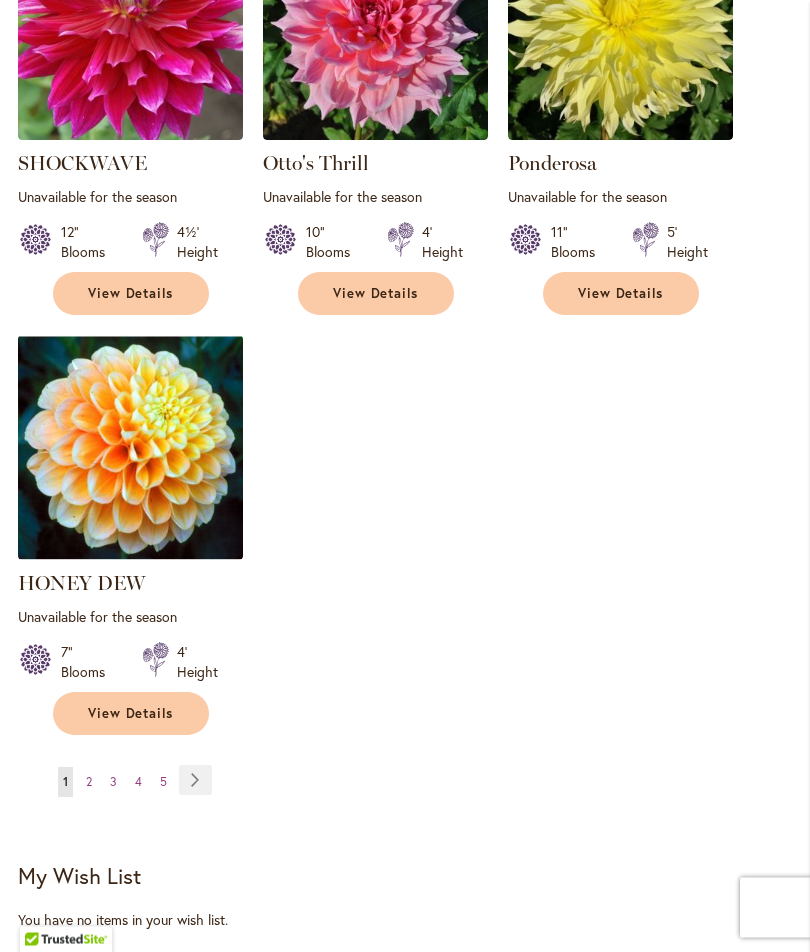 scroll, scrollTop: 2583, scrollLeft: 0, axis: vertical 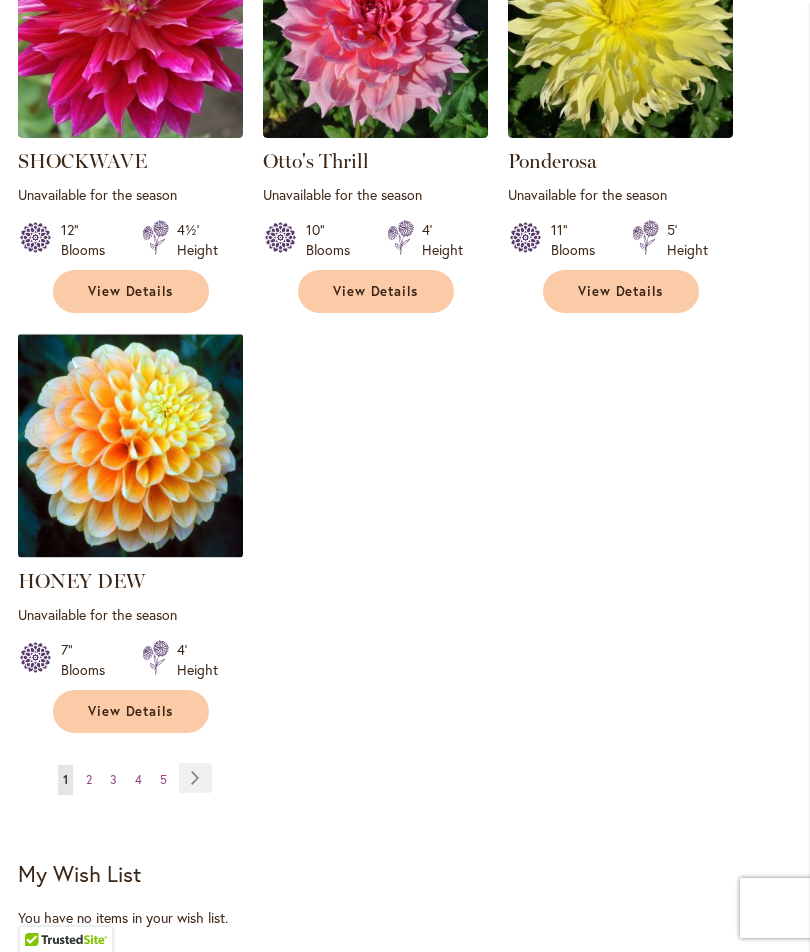 click on "Page
2" at bounding box center [89, 780] 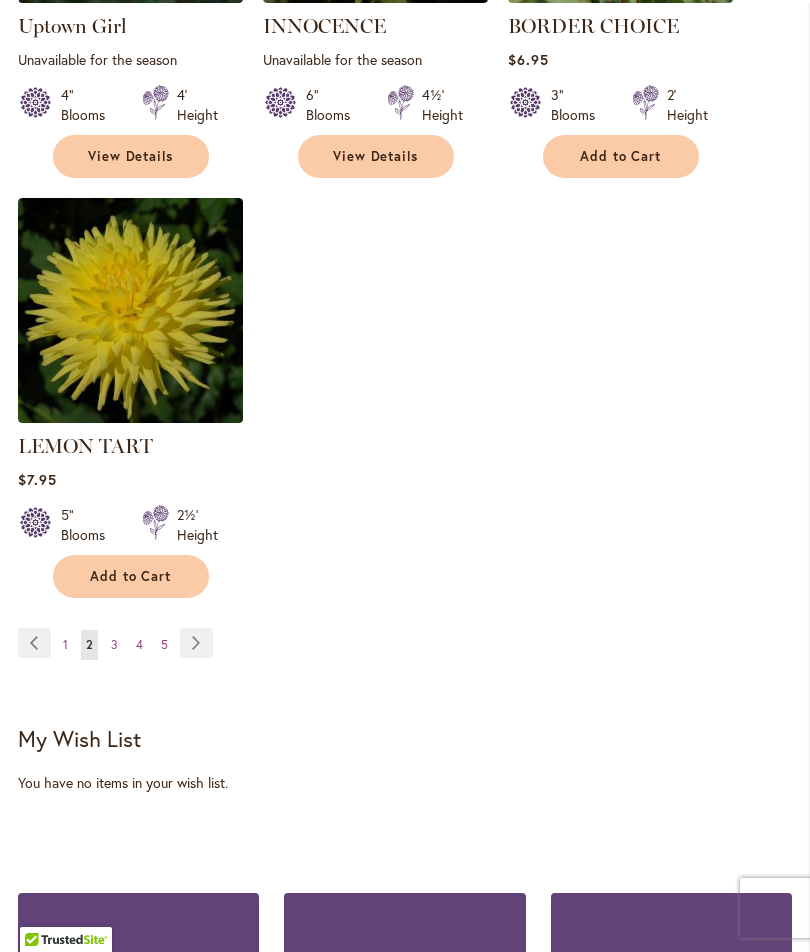 scroll, scrollTop: 2721, scrollLeft: 0, axis: vertical 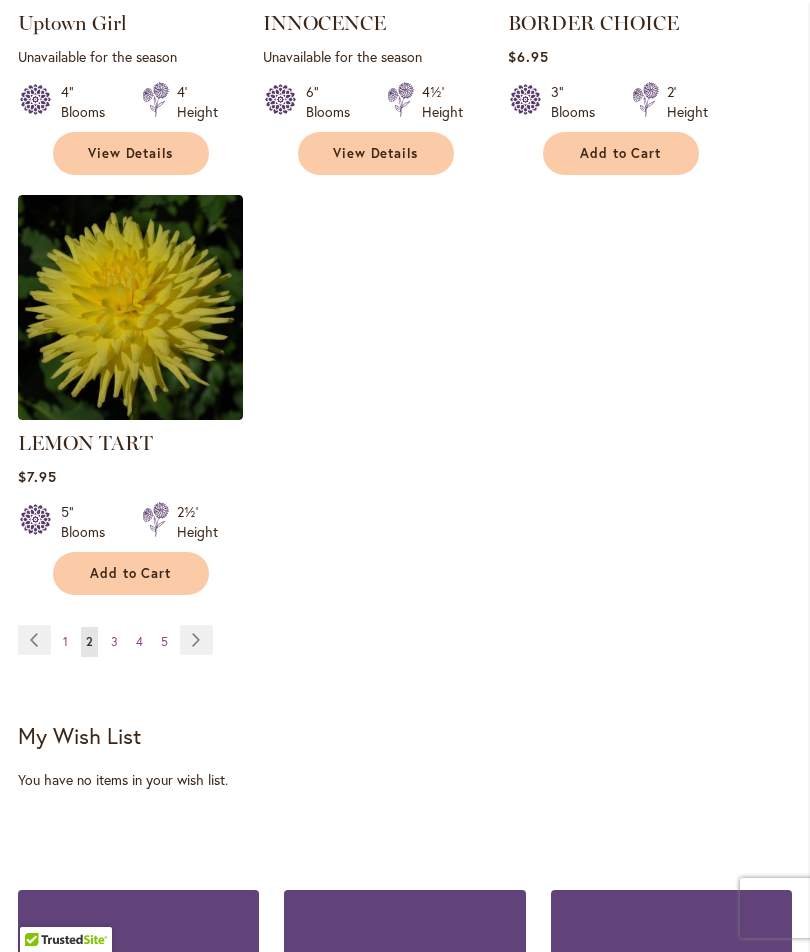 click on "Page
5" at bounding box center [164, 642] 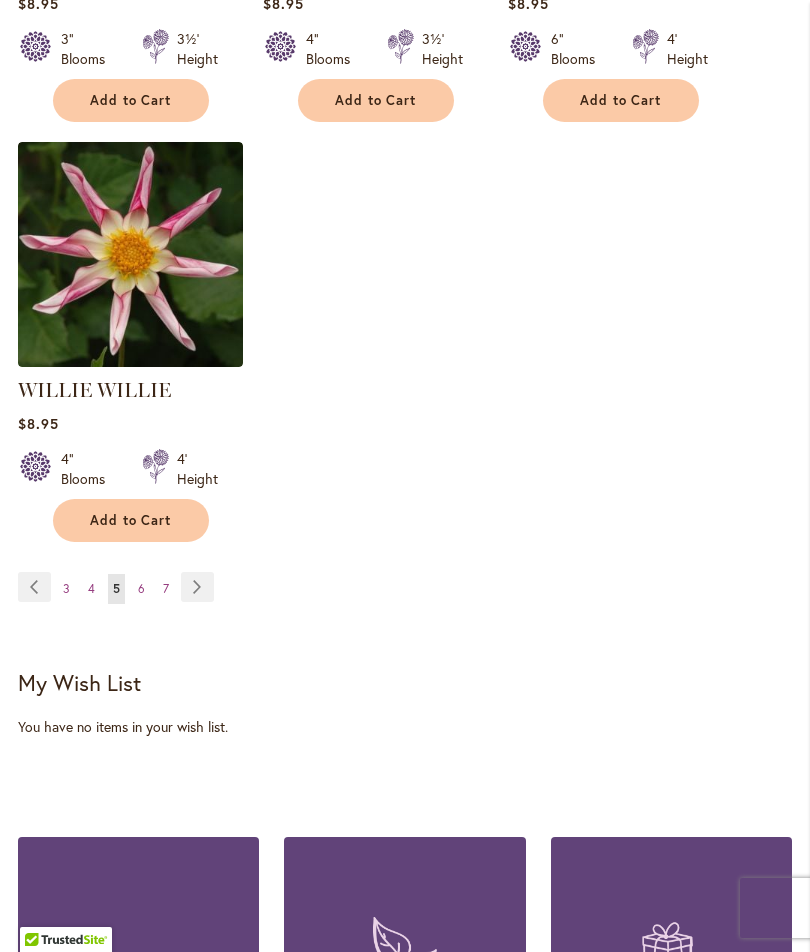 scroll, scrollTop: 2774, scrollLeft: 0, axis: vertical 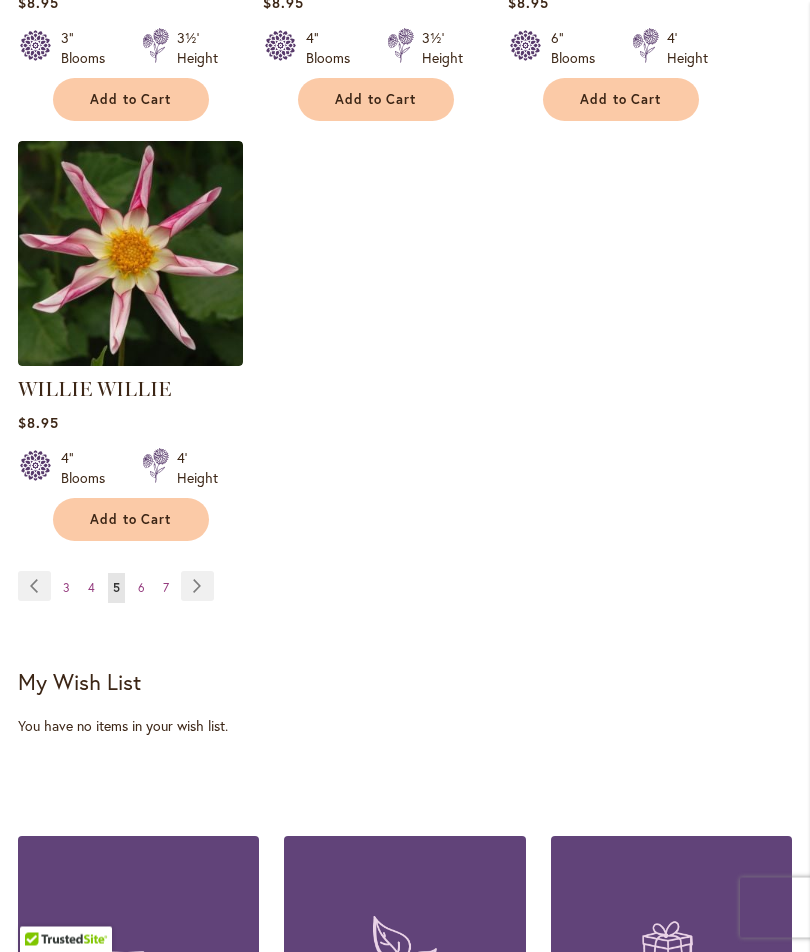 click on "Page
Next" at bounding box center [197, 587] 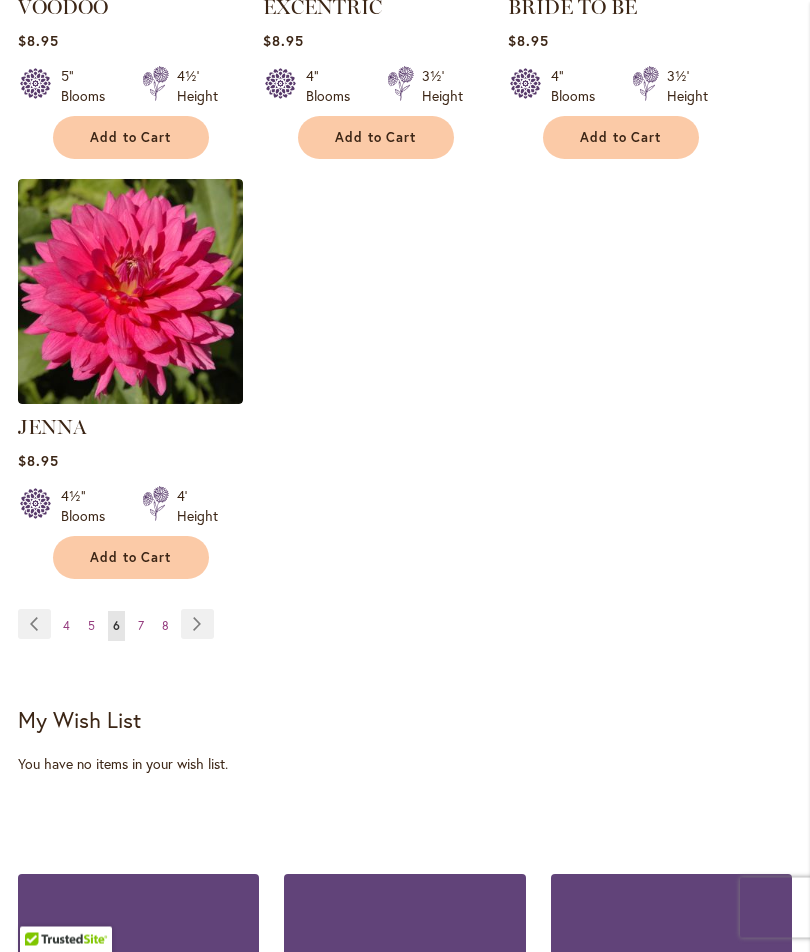 scroll, scrollTop: 2765, scrollLeft: 0, axis: vertical 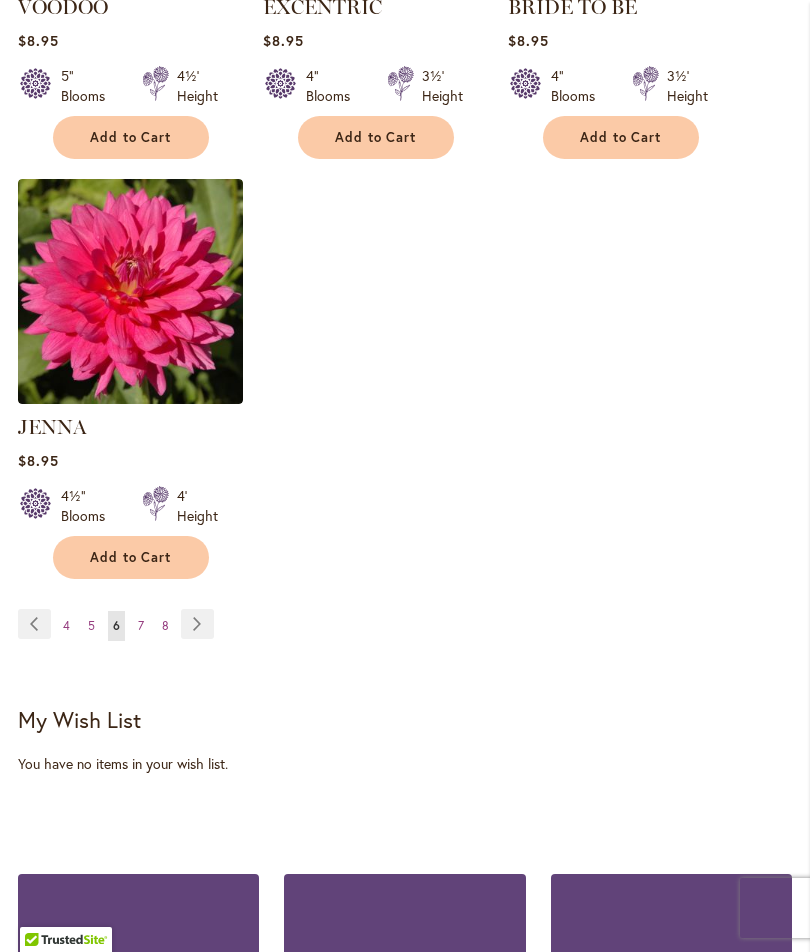 click on "Page
8" at bounding box center (165, 626) 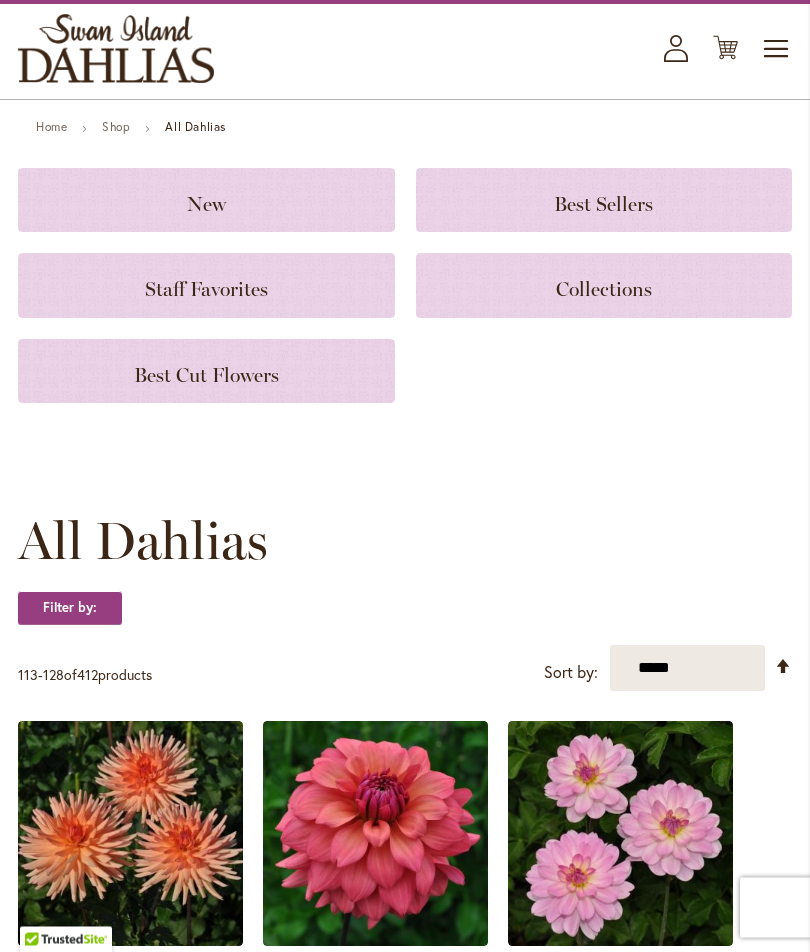 scroll, scrollTop: 95, scrollLeft: 0, axis: vertical 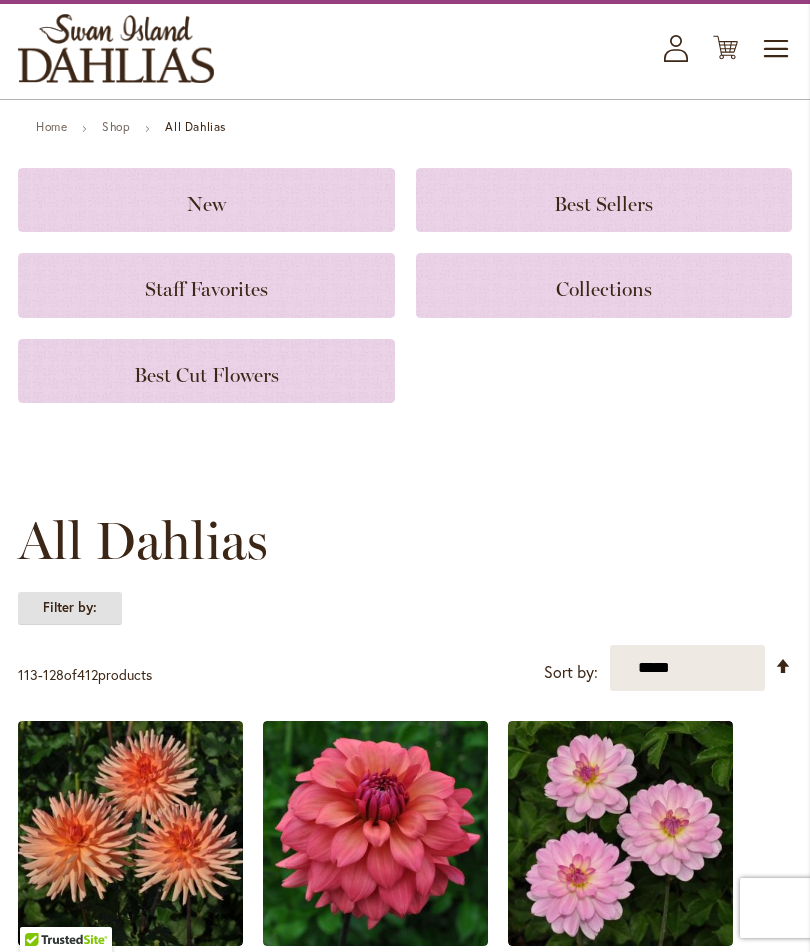 click on "Filter by:" at bounding box center [70, 608] 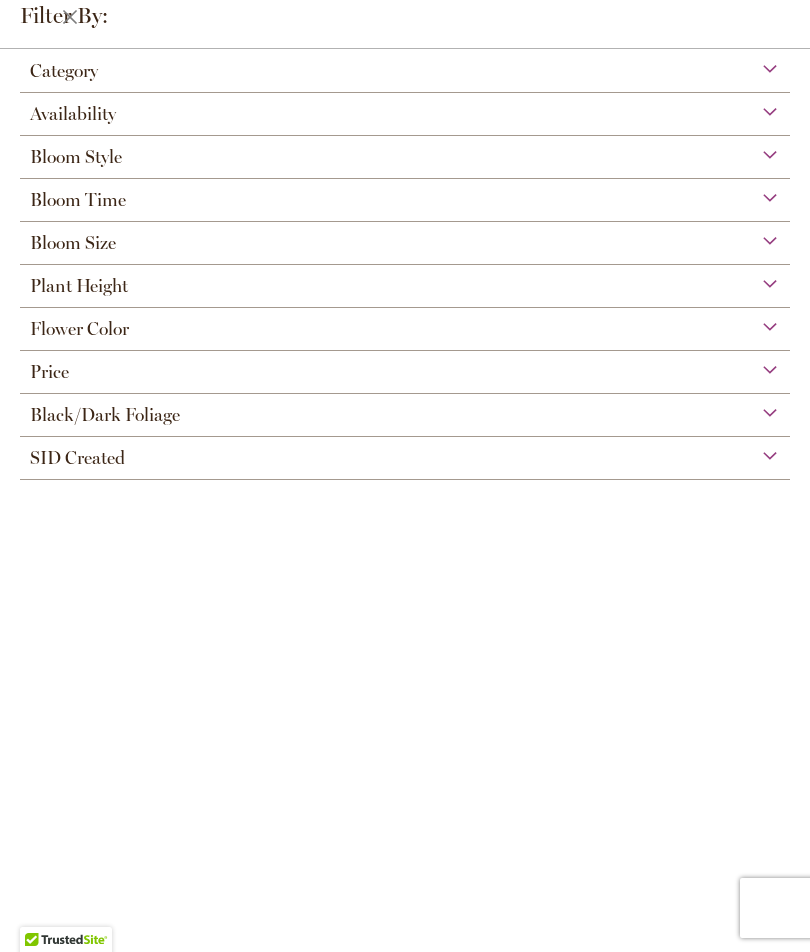 click on "Bloom Size" at bounding box center (405, 238) 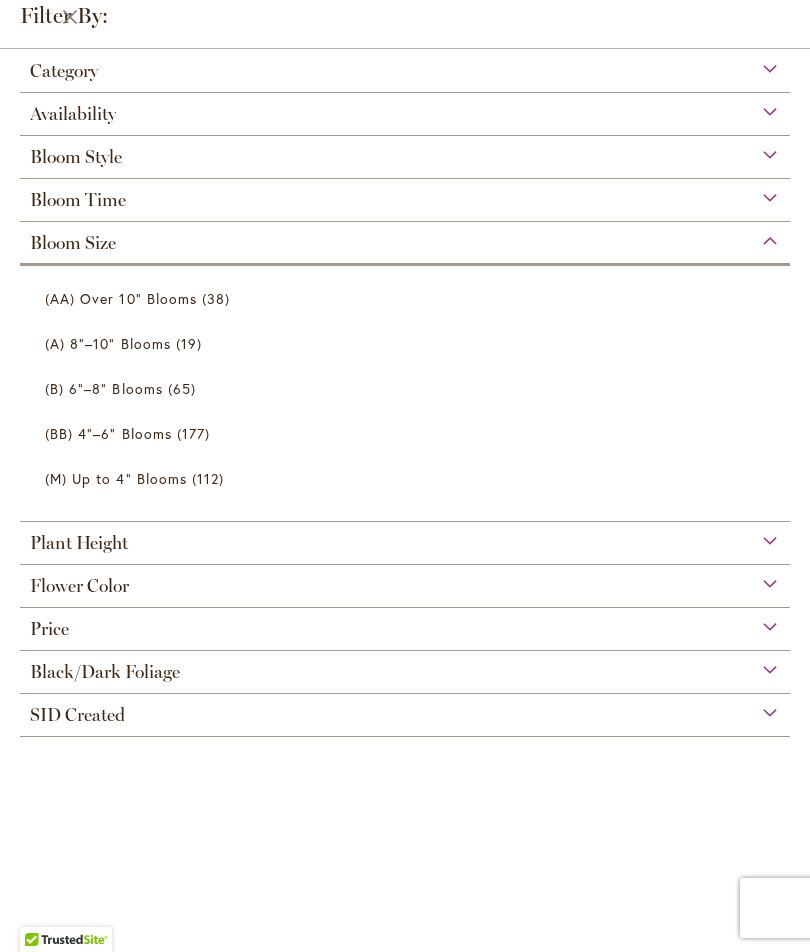 click on "(AA) Over 10" Blooms" at bounding box center (121, 298) 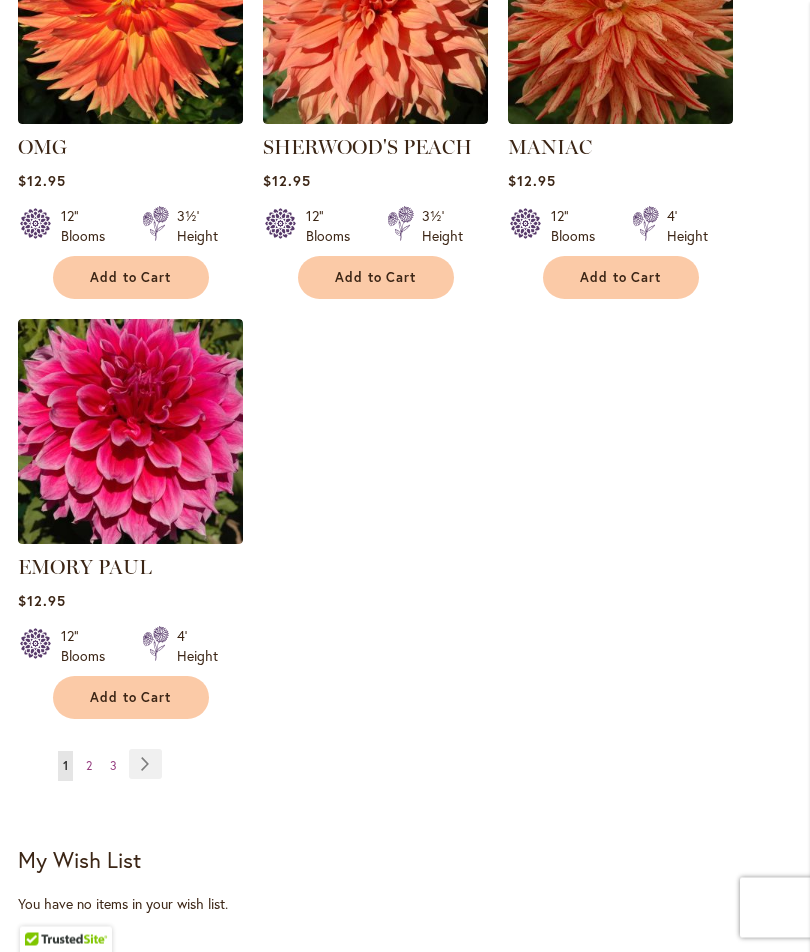 scroll, scrollTop: 2435, scrollLeft: 0, axis: vertical 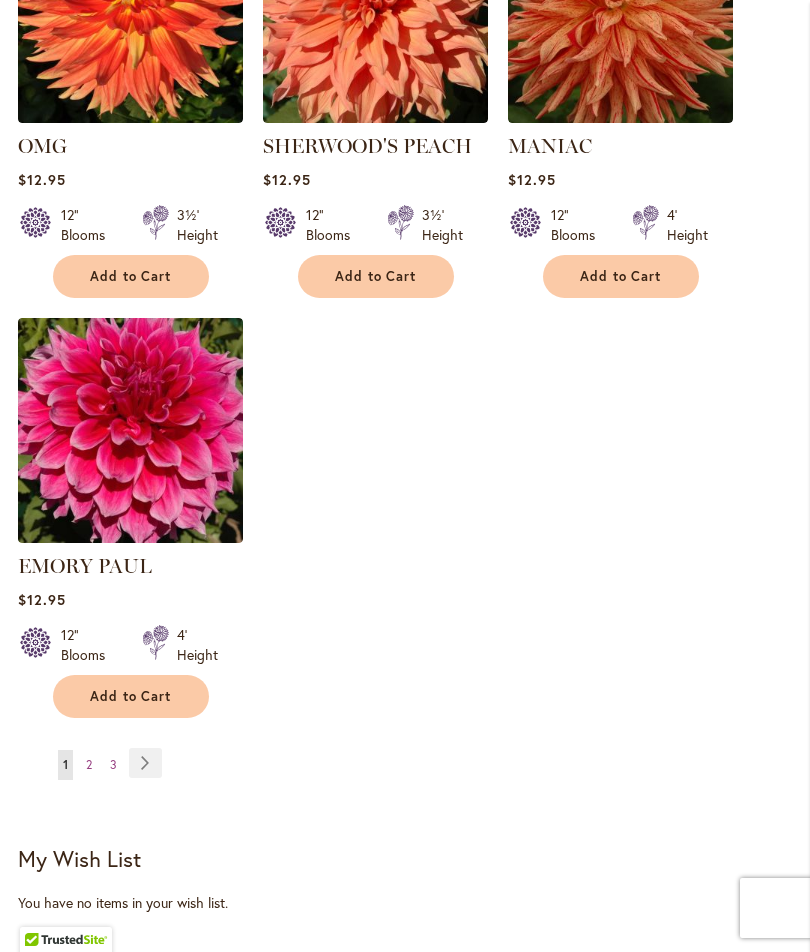 click on "Page
2" at bounding box center (89, 765) 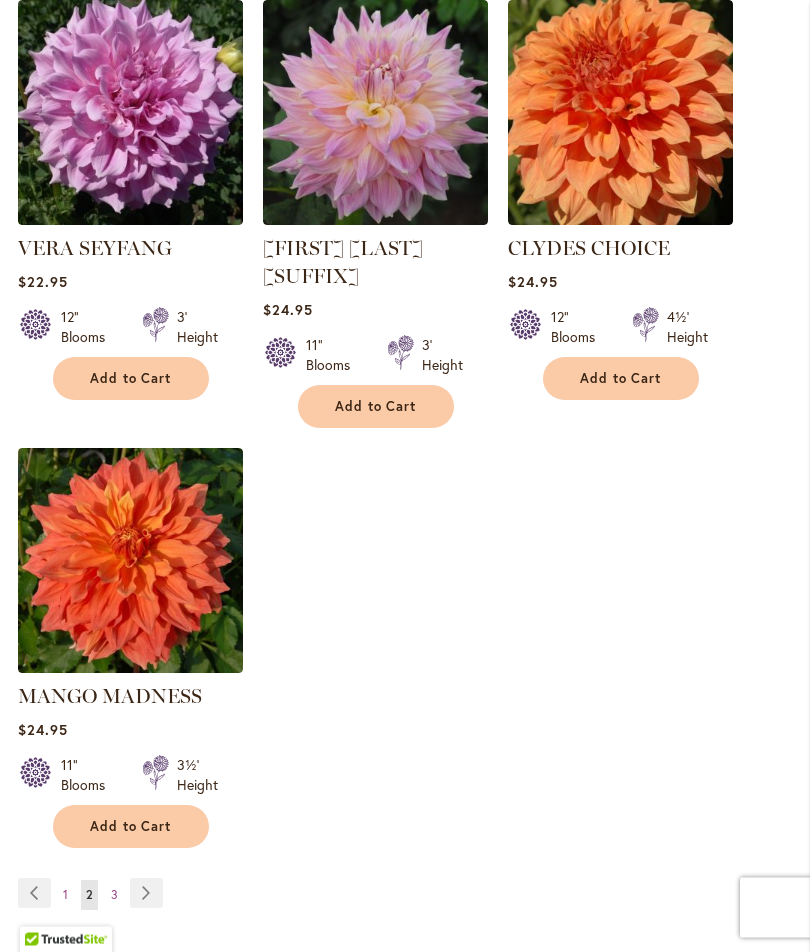 scroll, scrollTop: 2363, scrollLeft: 0, axis: vertical 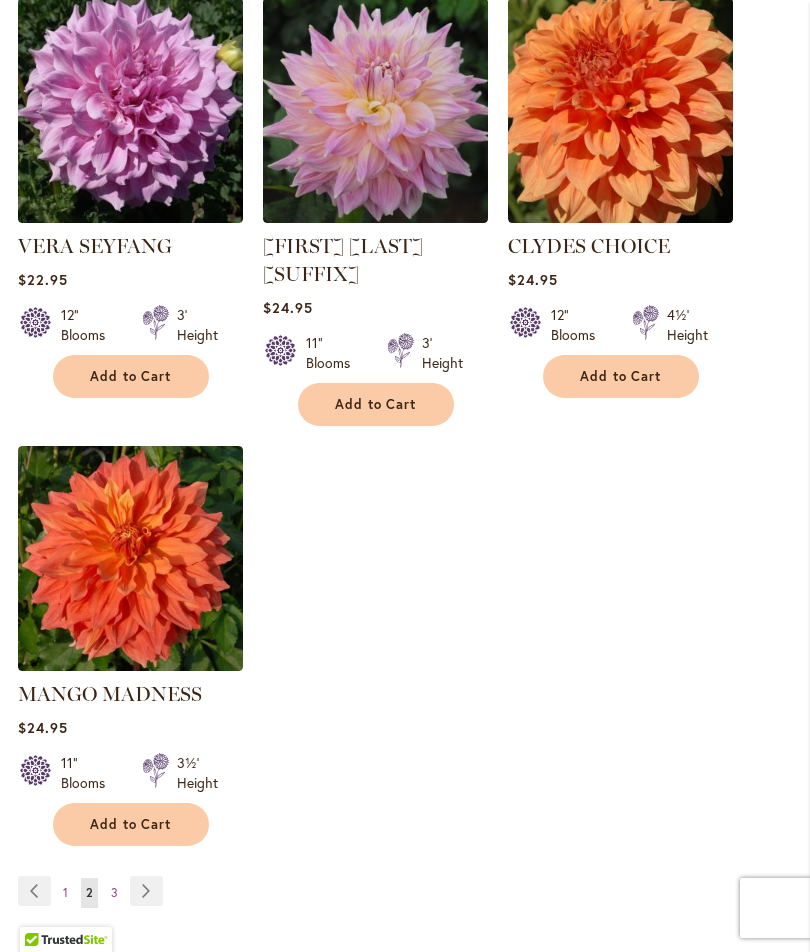 click on "Page
3" at bounding box center [114, 893] 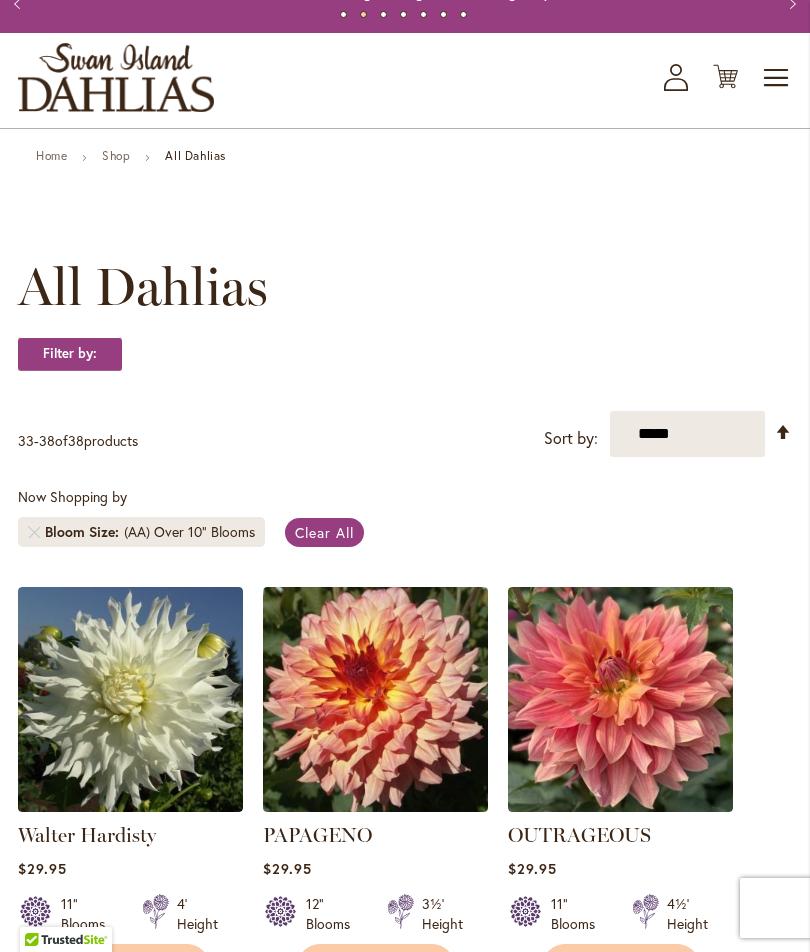 scroll, scrollTop: 0, scrollLeft: 0, axis: both 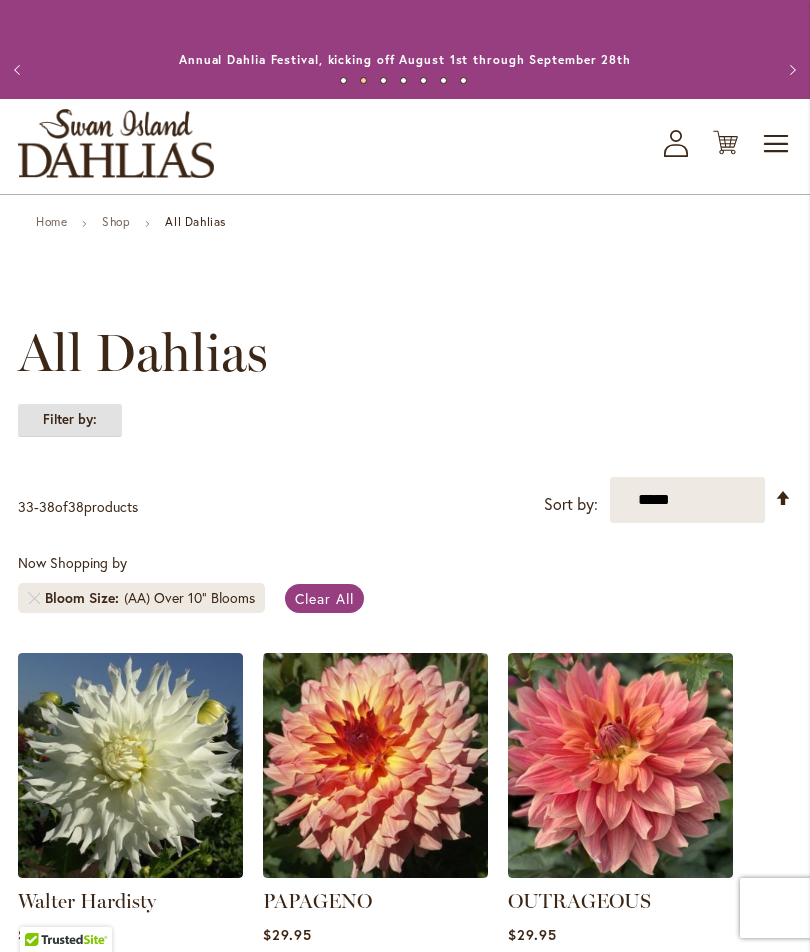 click on "Filter by:" at bounding box center (70, 420) 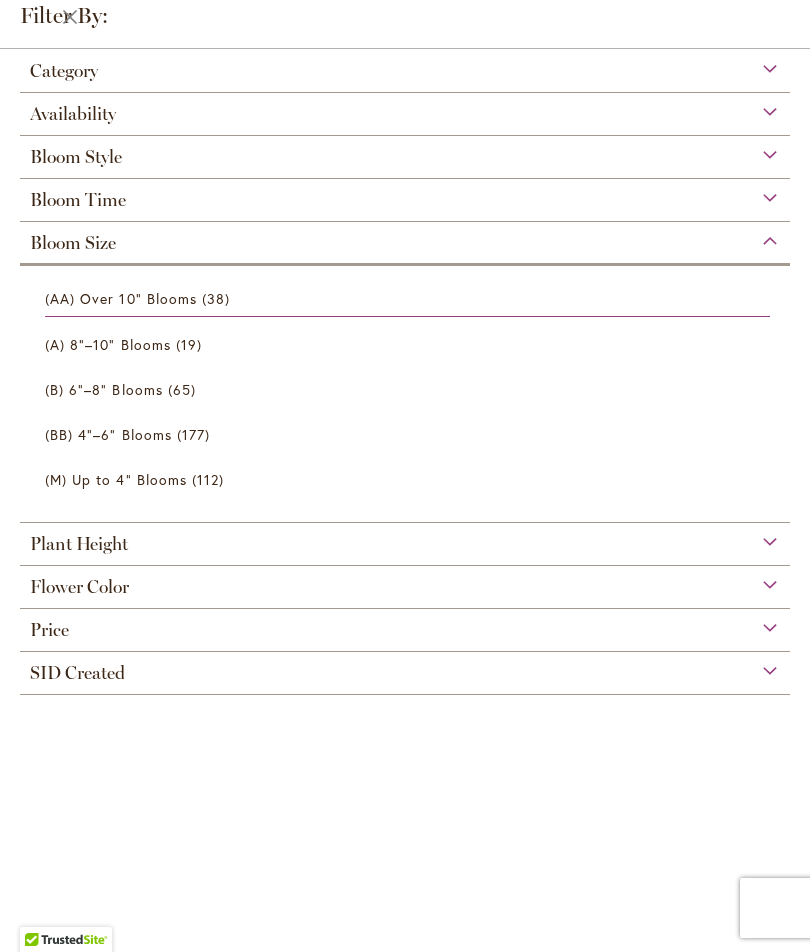 click on "(A) 8"–10" Blooms" at bounding box center (108, 344) 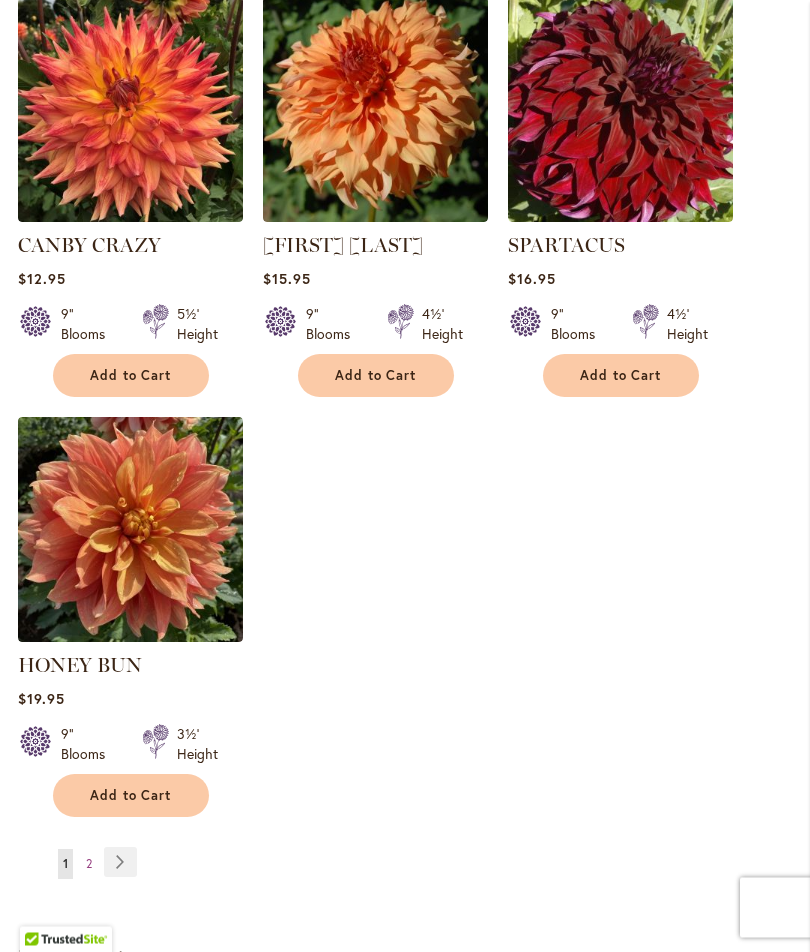 scroll, scrollTop: 2364, scrollLeft: 0, axis: vertical 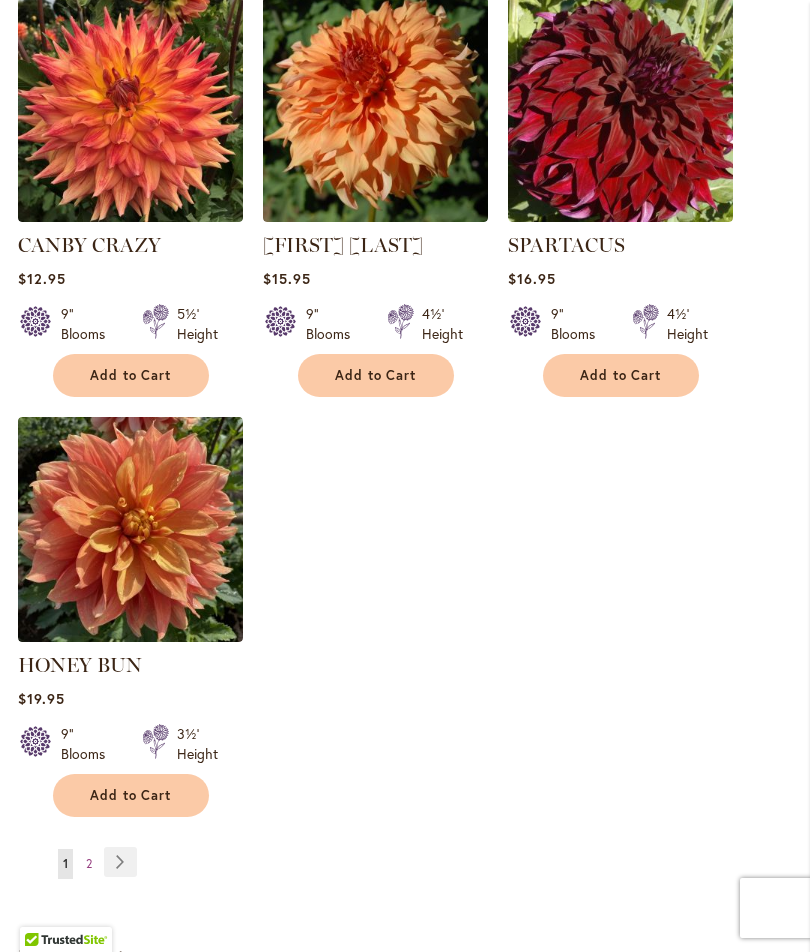 click on "Page
2" at bounding box center (89, 864) 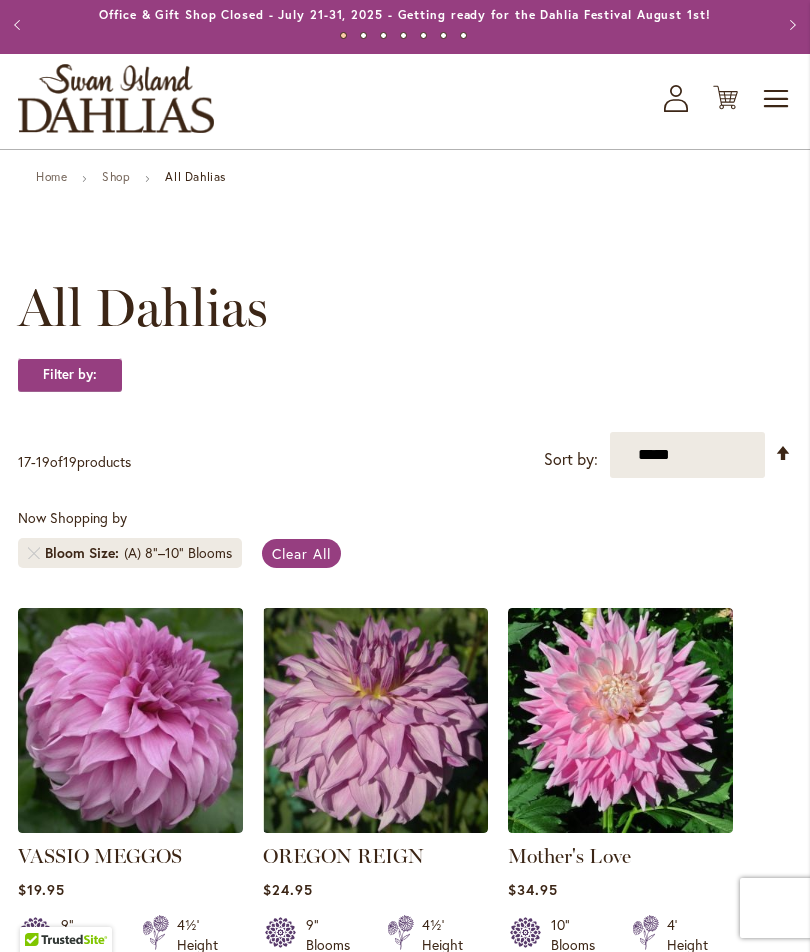 scroll, scrollTop: 0, scrollLeft: 0, axis: both 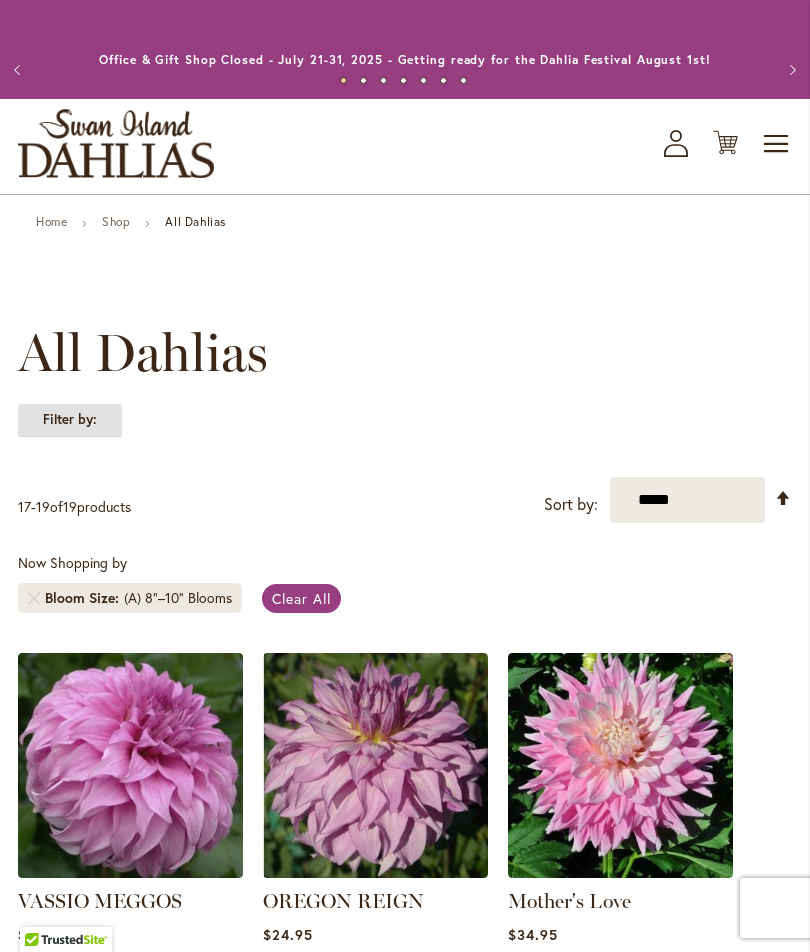 click on "Filter by:" at bounding box center (70, 420) 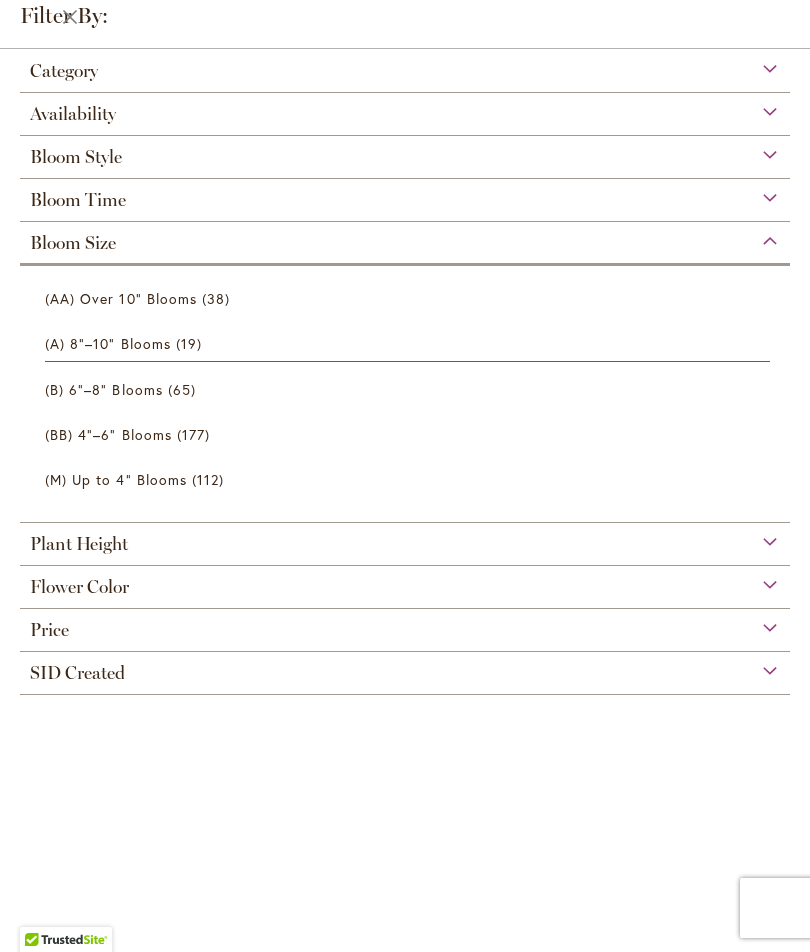 click on "(B) 6"–8" Blooms
65
items" at bounding box center (407, 389) 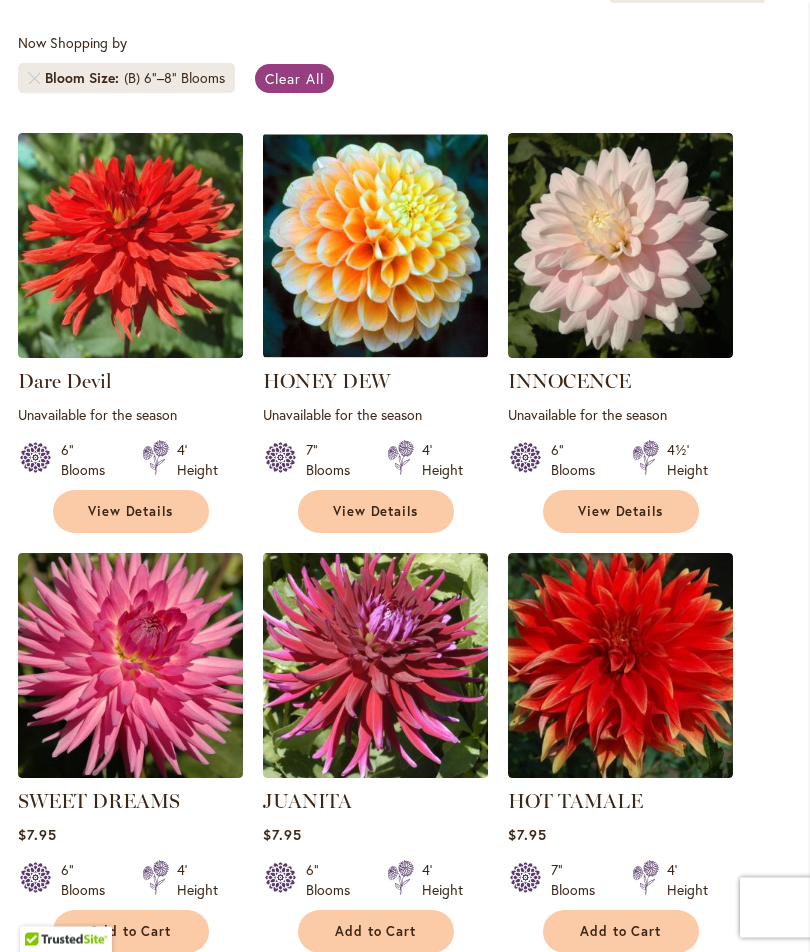 scroll, scrollTop: 520, scrollLeft: 0, axis: vertical 